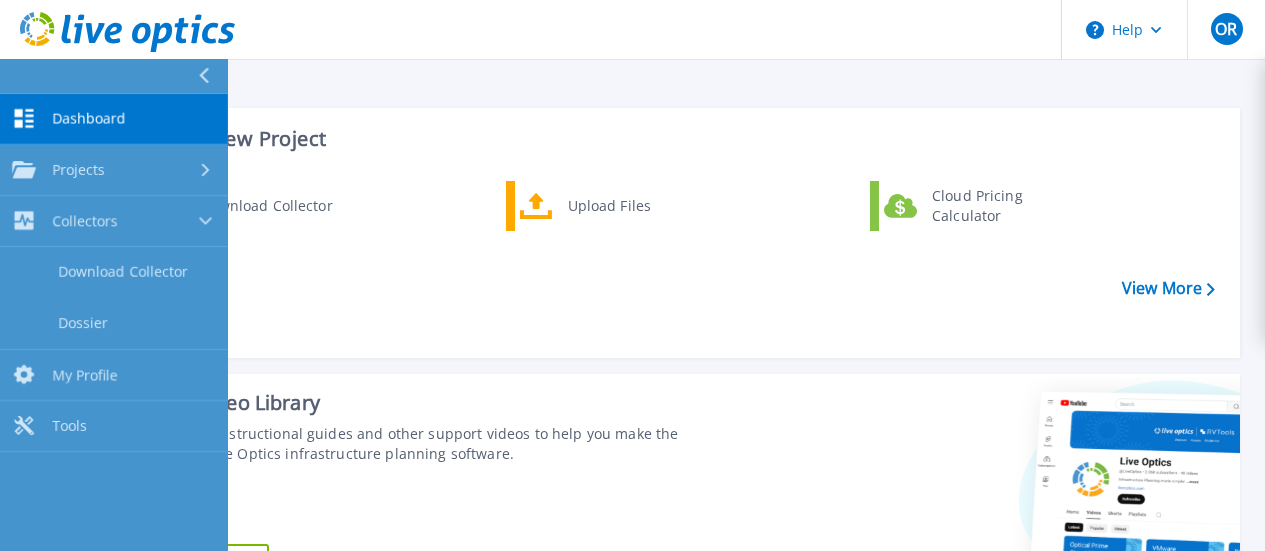 scroll, scrollTop: 0, scrollLeft: 0, axis: both 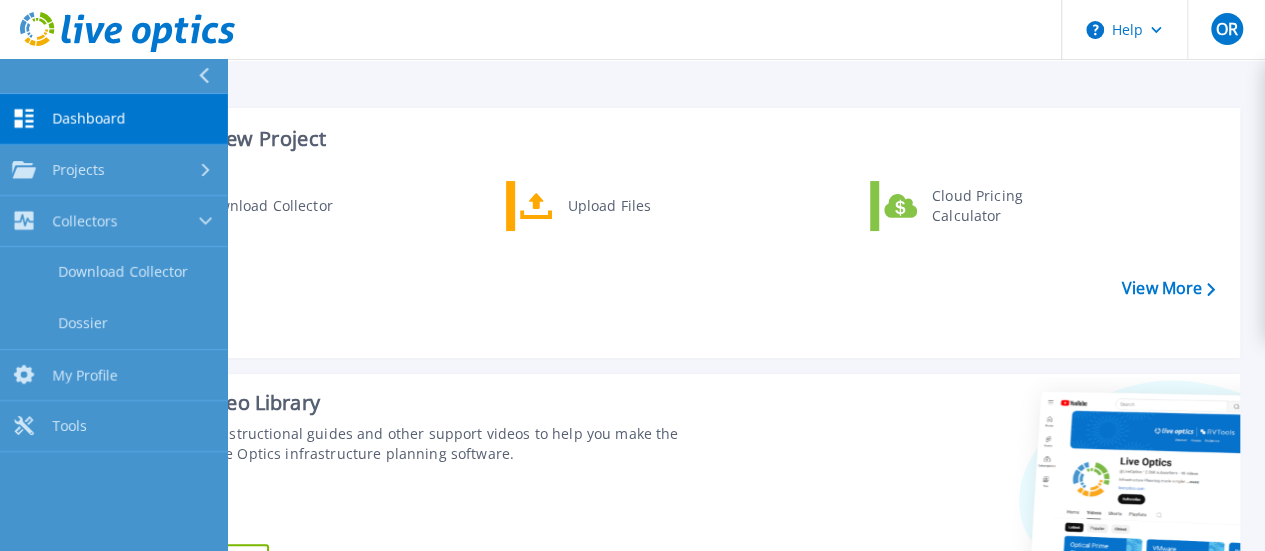 click on "Dashboard" at bounding box center [89, 119] 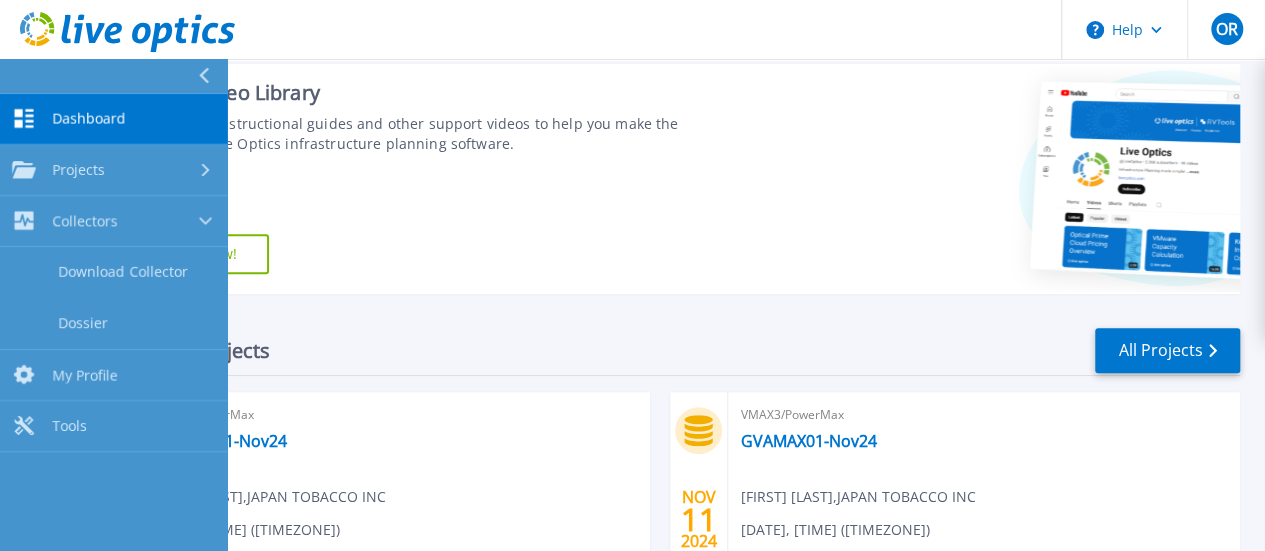 scroll, scrollTop: 500, scrollLeft: 0, axis: vertical 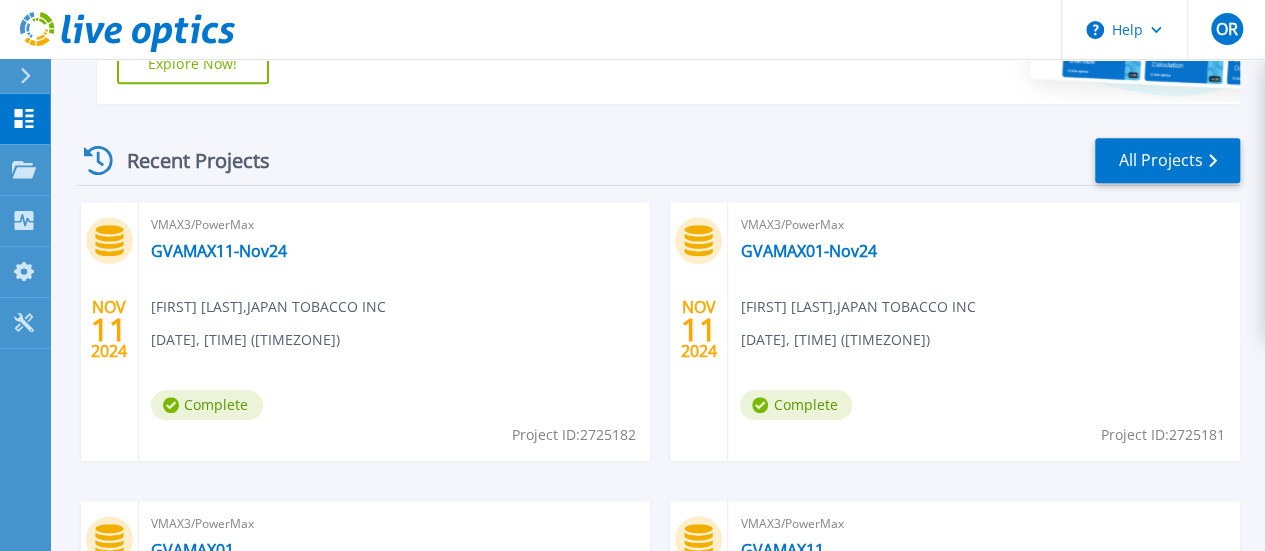 click 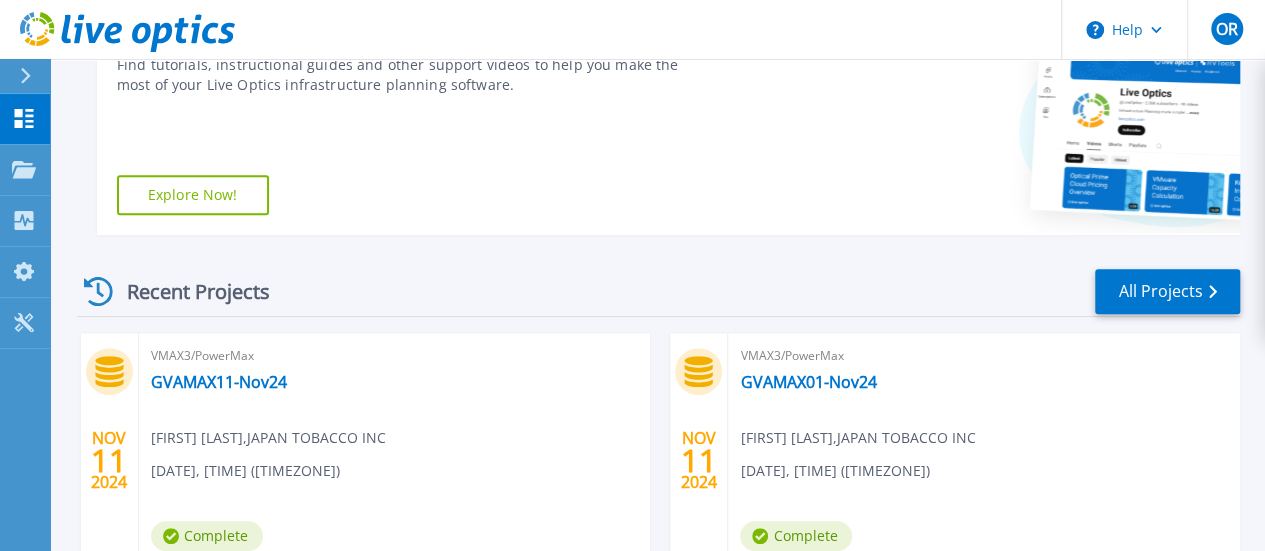 scroll, scrollTop: 0, scrollLeft: 0, axis: both 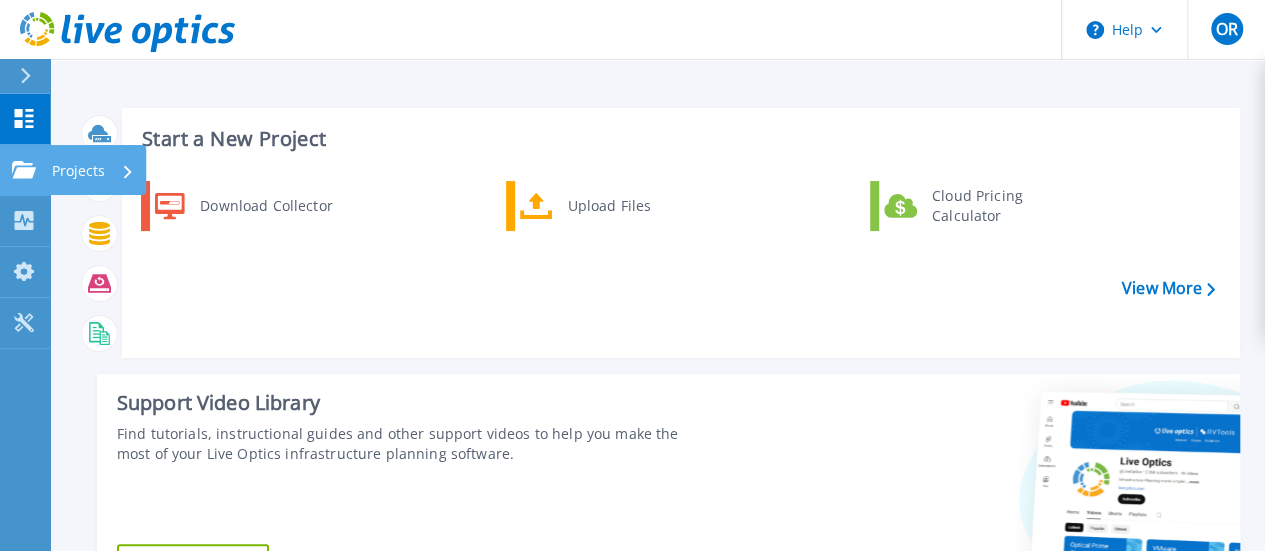 click 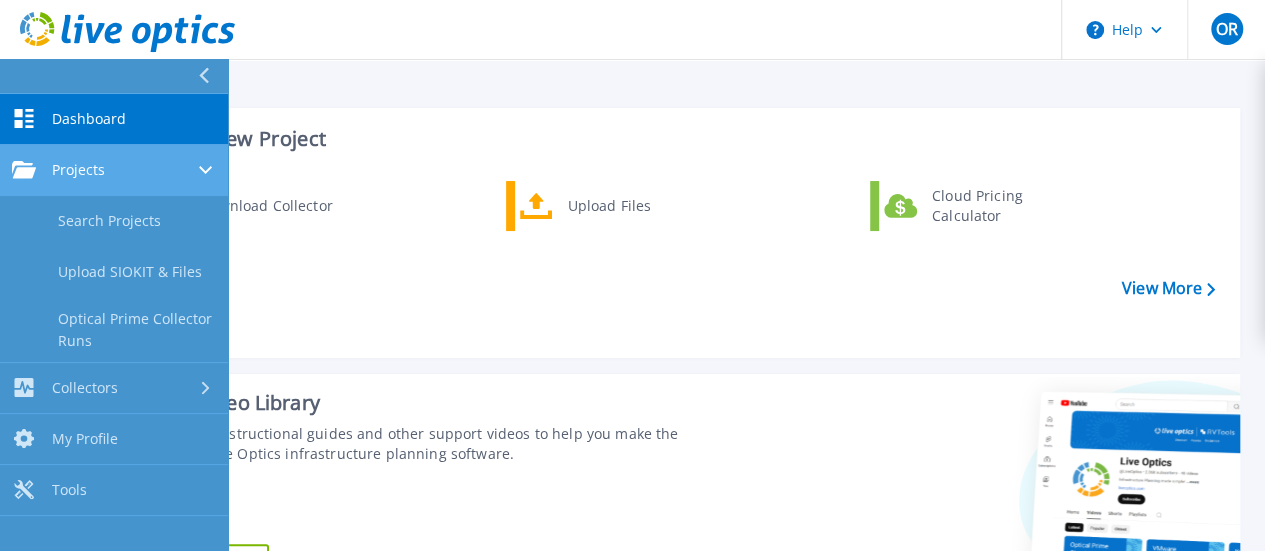 click on "Projects" at bounding box center [78, 170] 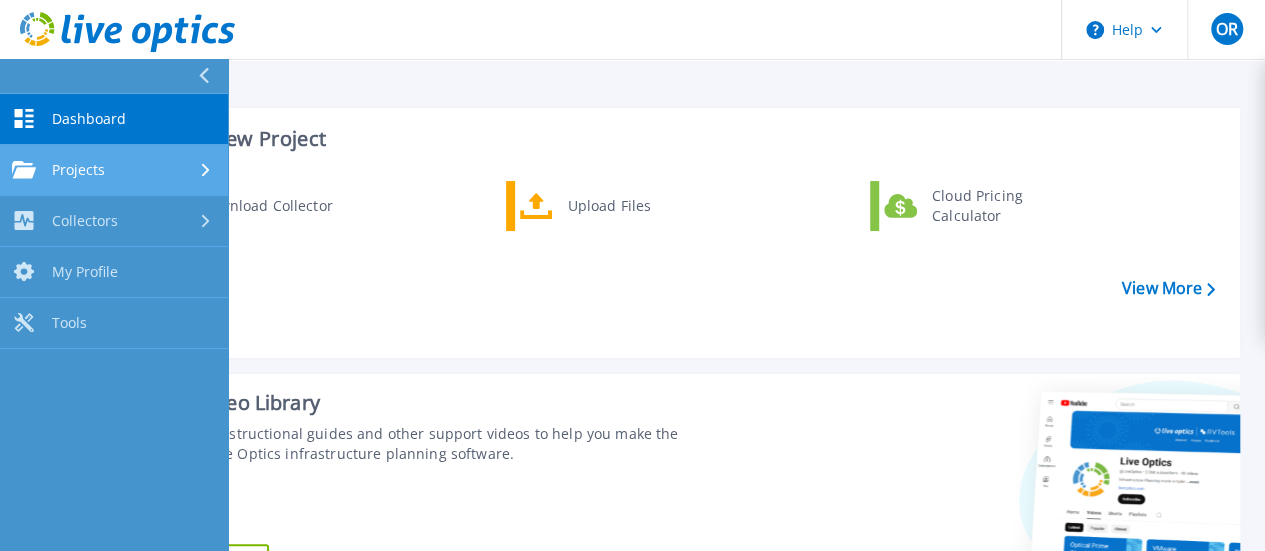 click on "Projects" at bounding box center (78, 170) 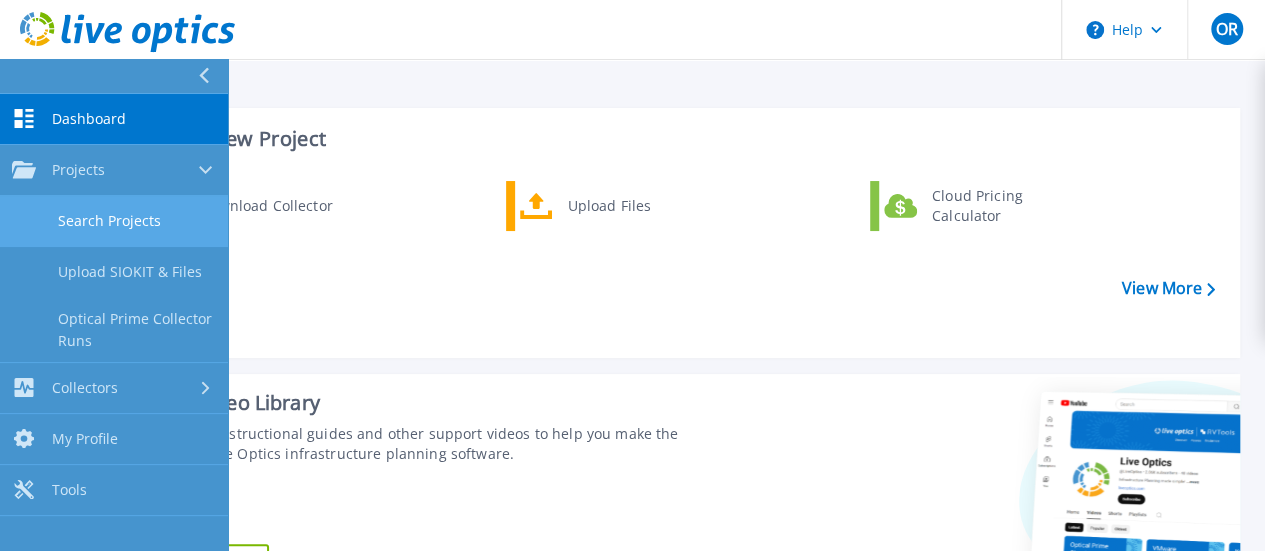 click on "Search Projects" at bounding box center (114, 221) 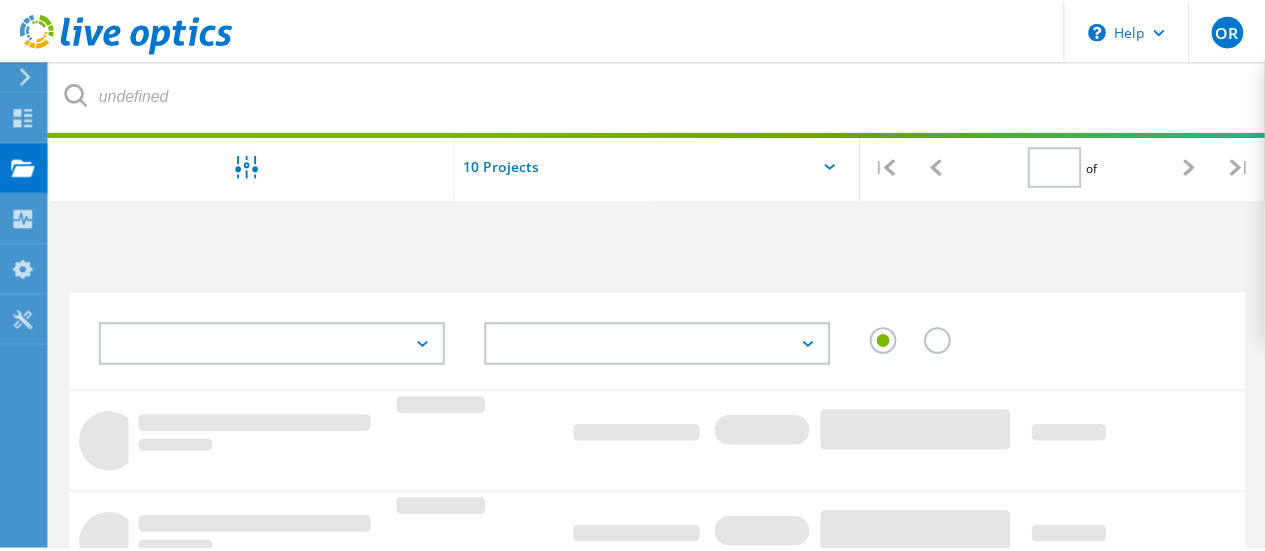 scroll, scrollTop: 0, scrollLeft: 0, axis: both 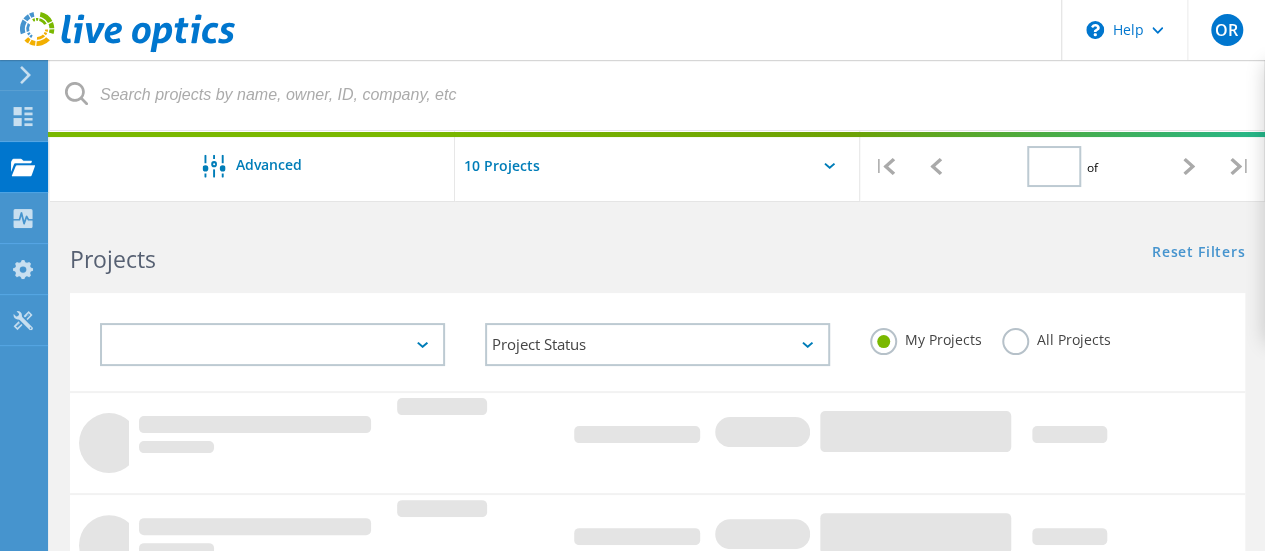 type on "1" 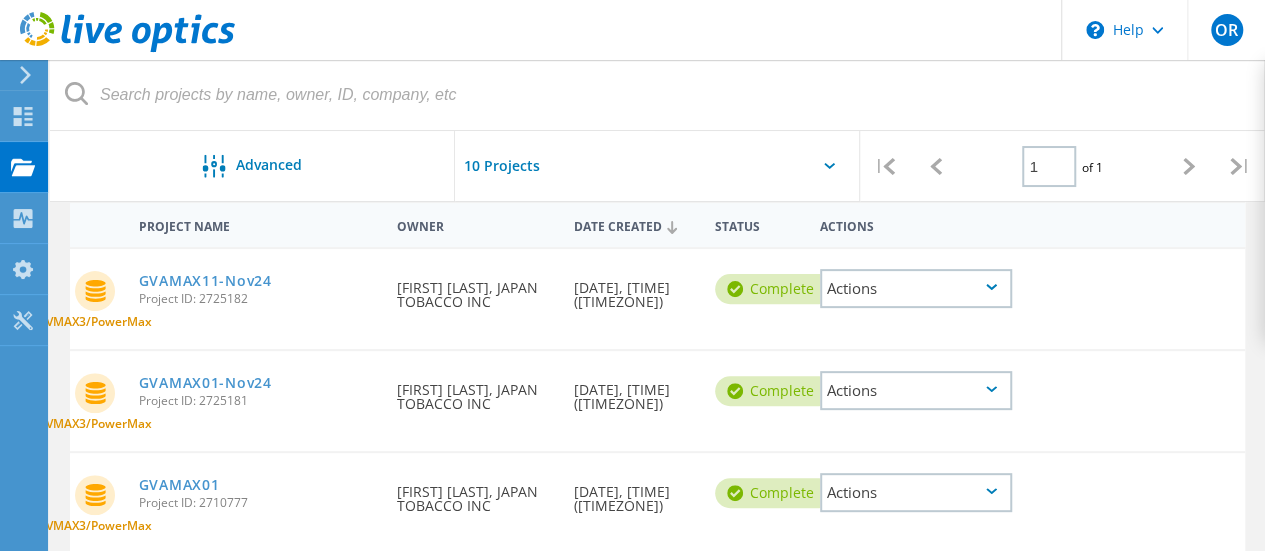 scroll, scrollTop: 0, scrollLeft: 0, axis: both 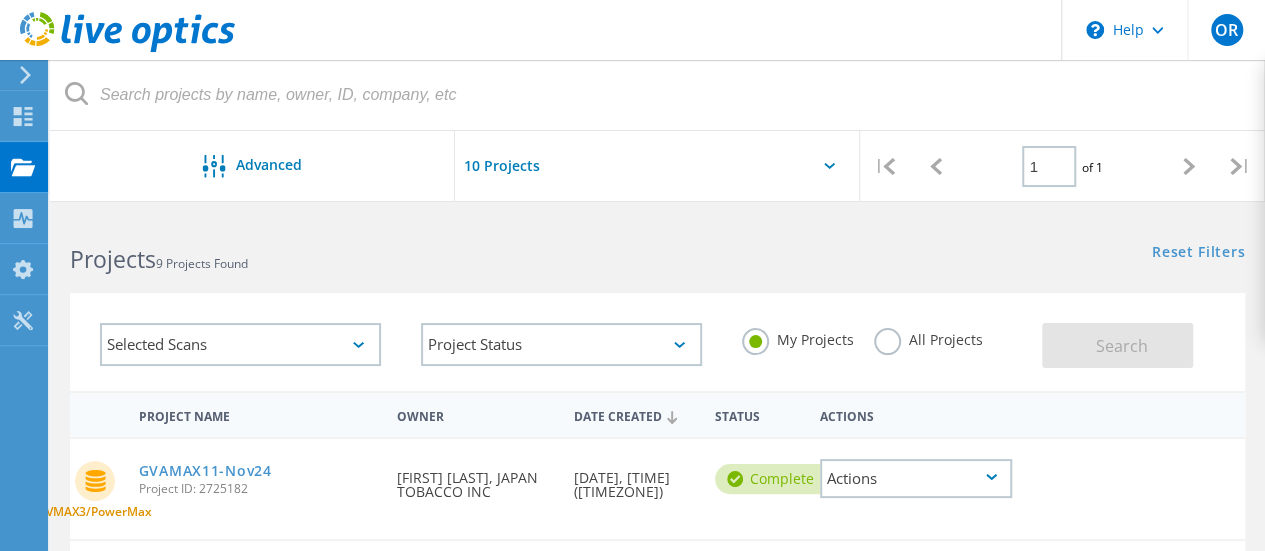 click on "Selected Scans" 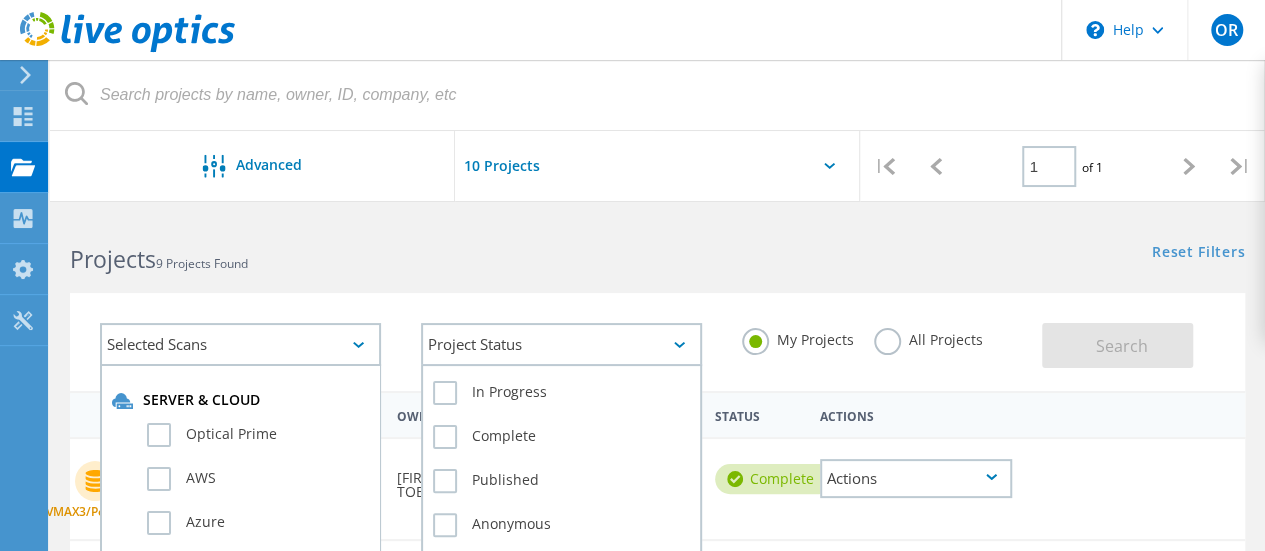 click on "Project Status" 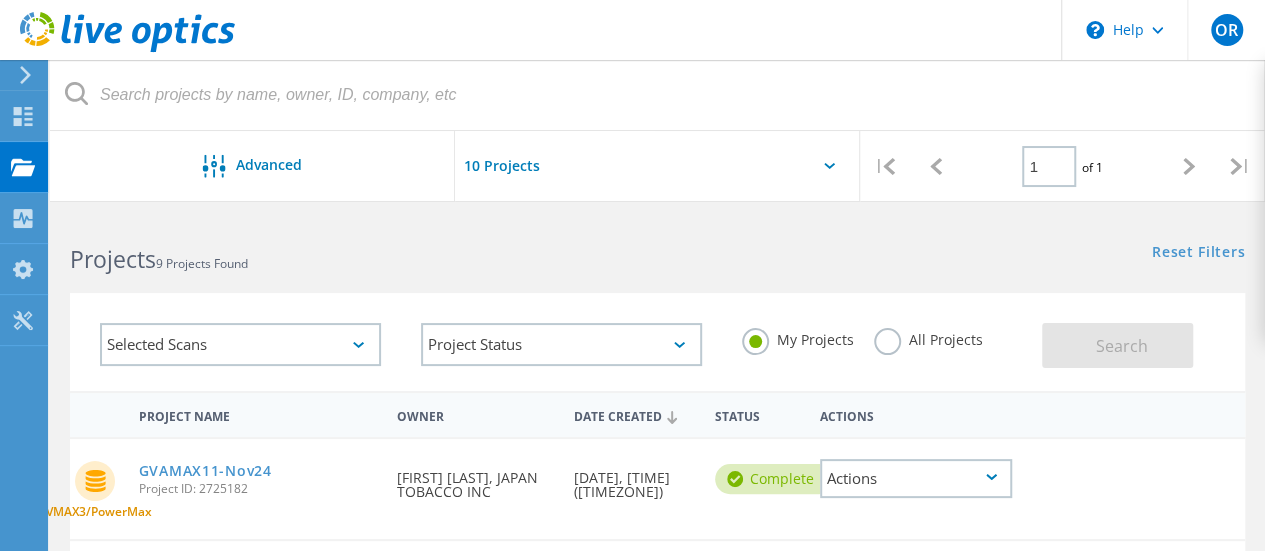 click on "Projects   9 Projects Found" 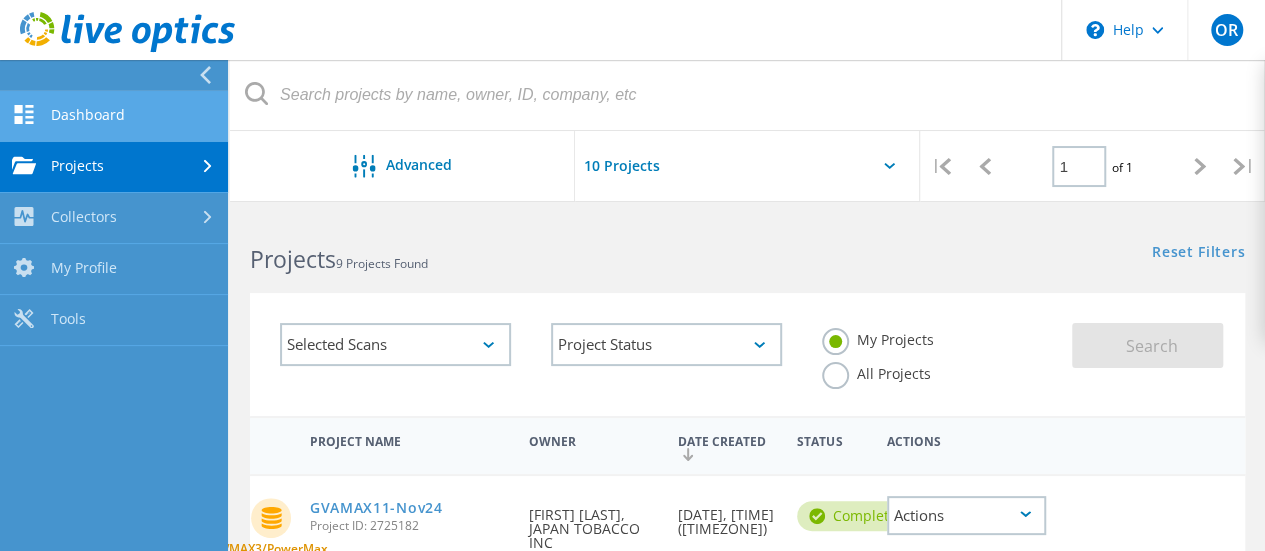 click on "Dashboard" at bounding box center [114, 116] 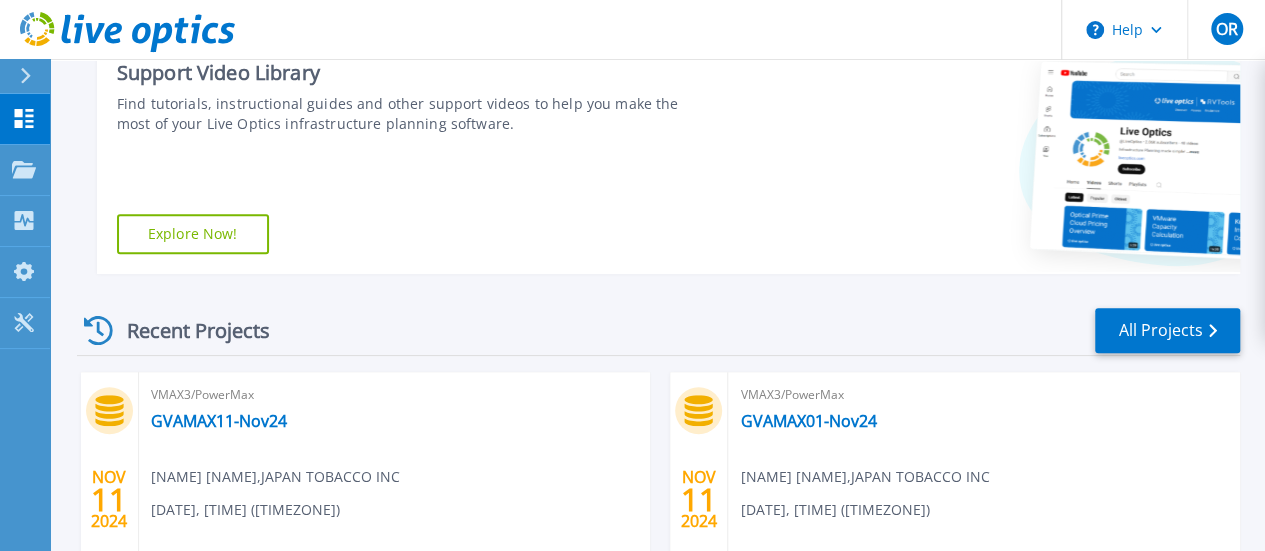 scroll, scrollTop: 300, scrollLeft: 0, axis: vertical 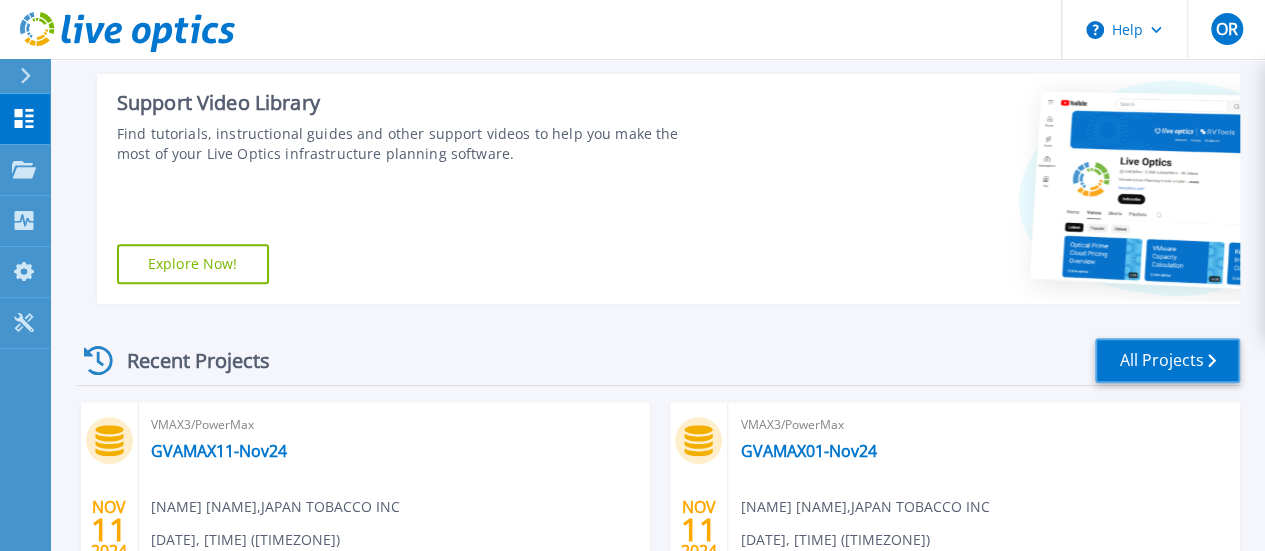 click on "All Projects" at bounding box center (1167, 360) 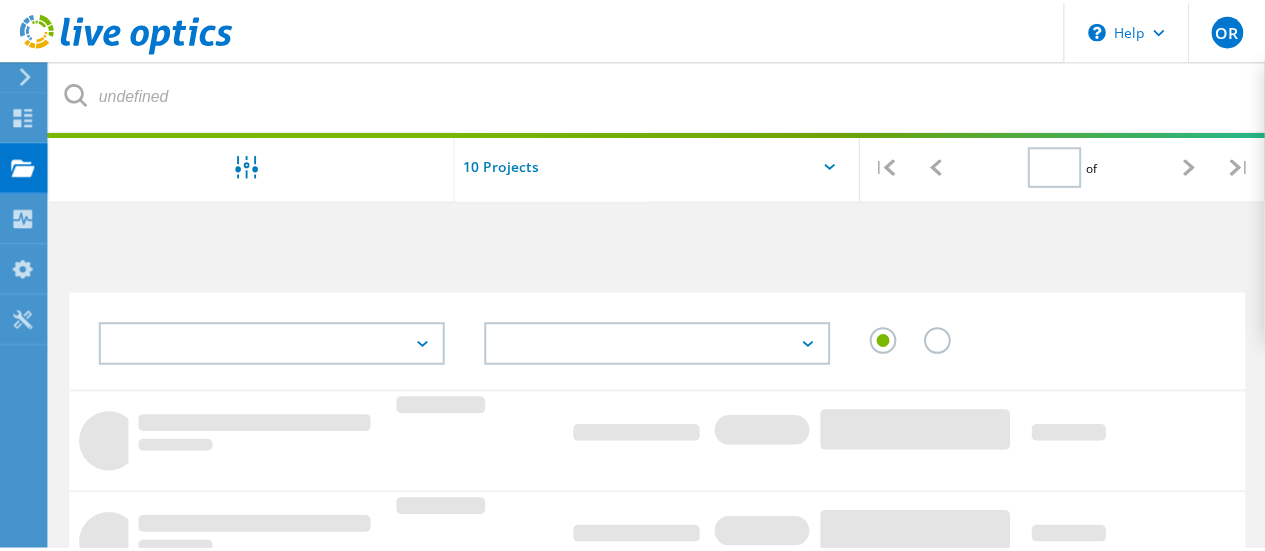 scroll, scrollTop: 0, scrollLeft: 0, axis: both 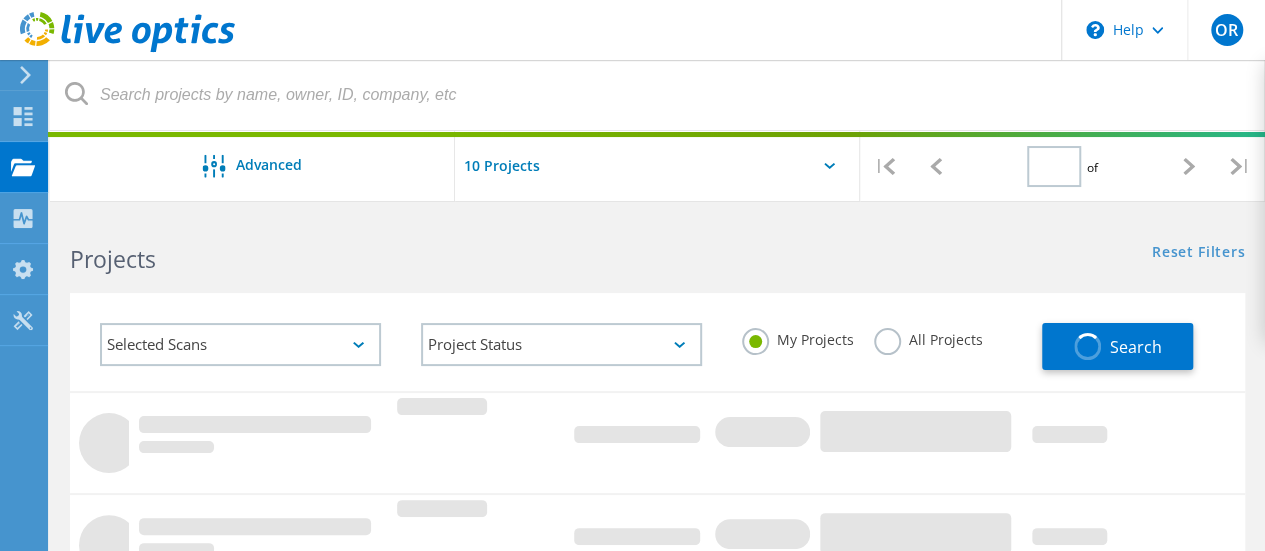 type on "1" 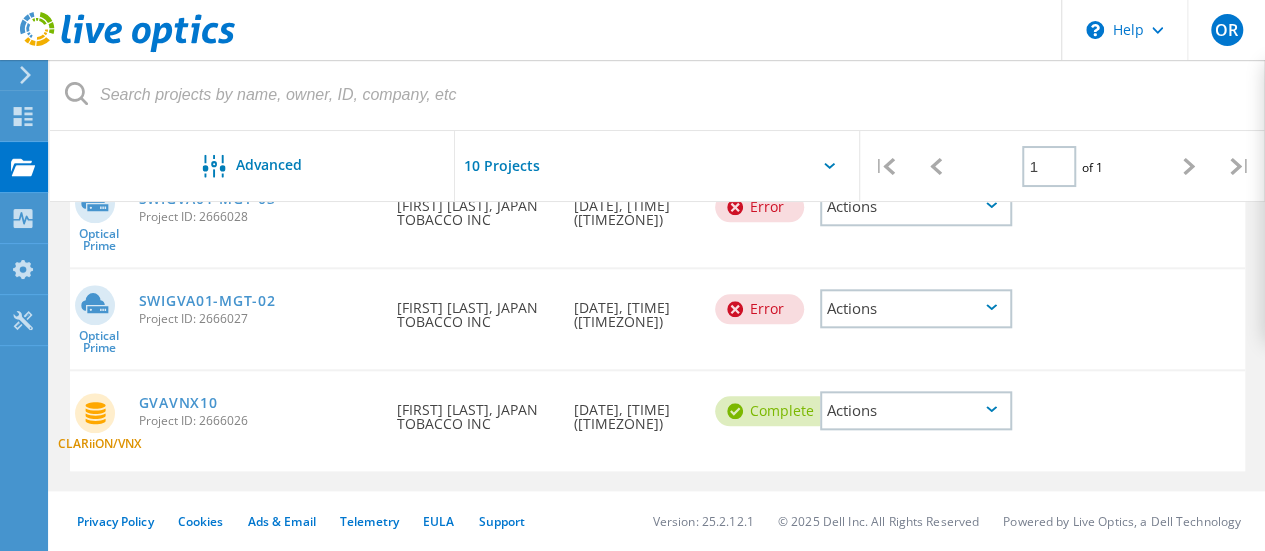 scroll, scrollTop: 0, scrollLeft: 0, axis: both 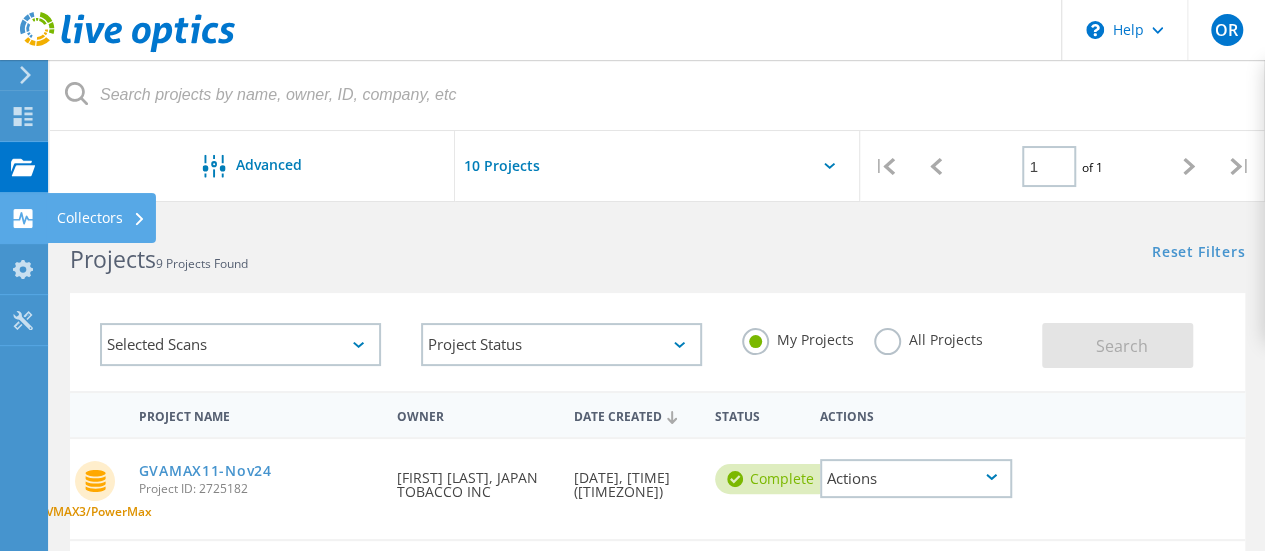 click 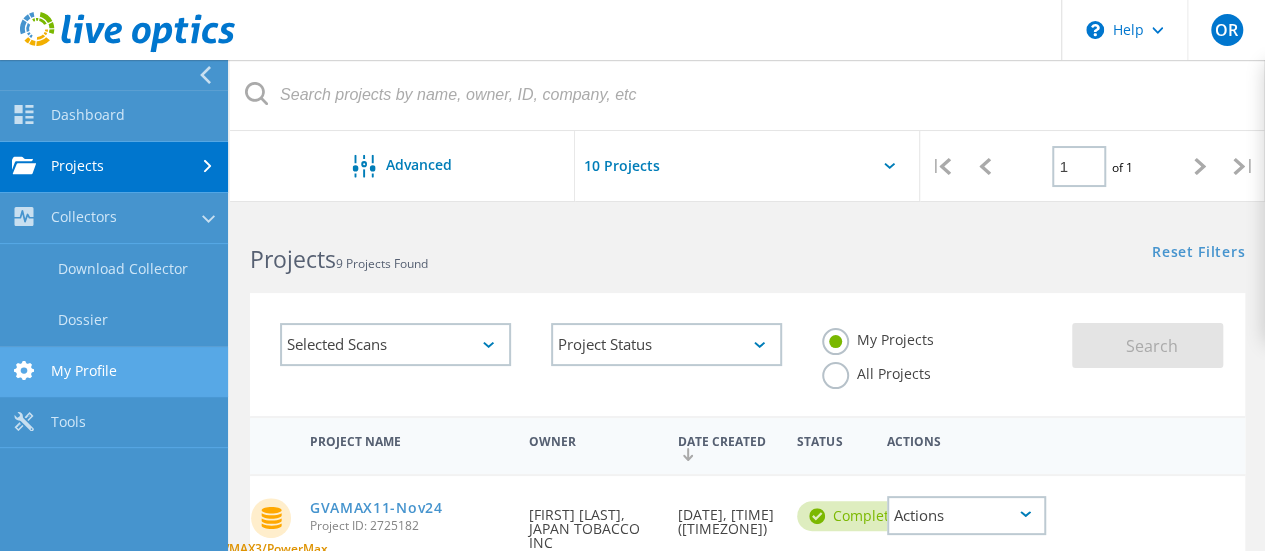 click on "My Profile" at bounding box center (114, 372) 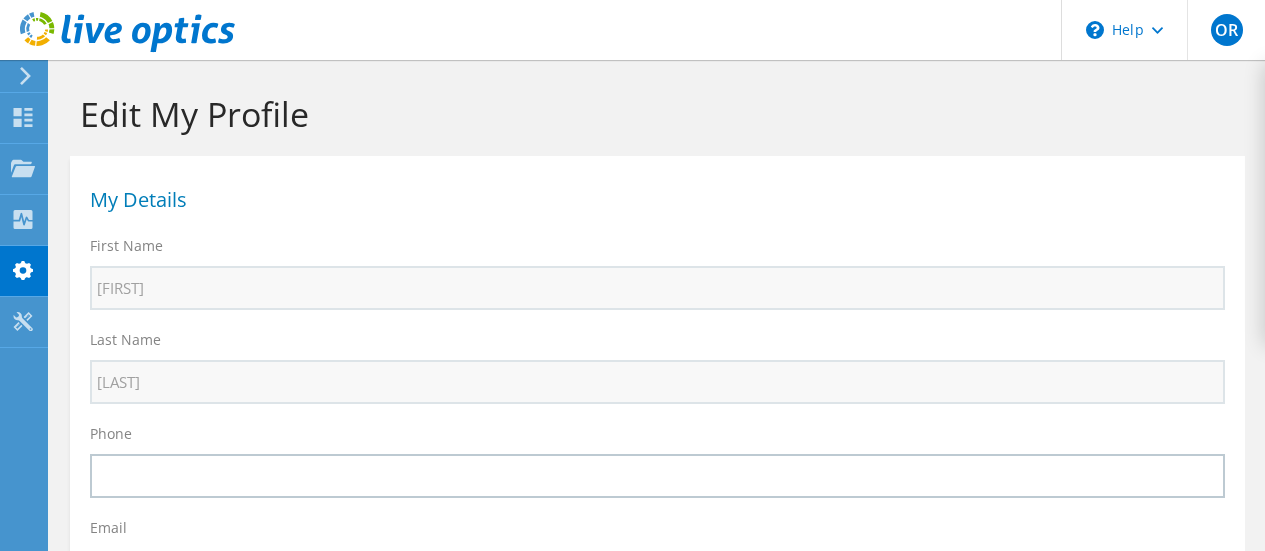 select on "42" 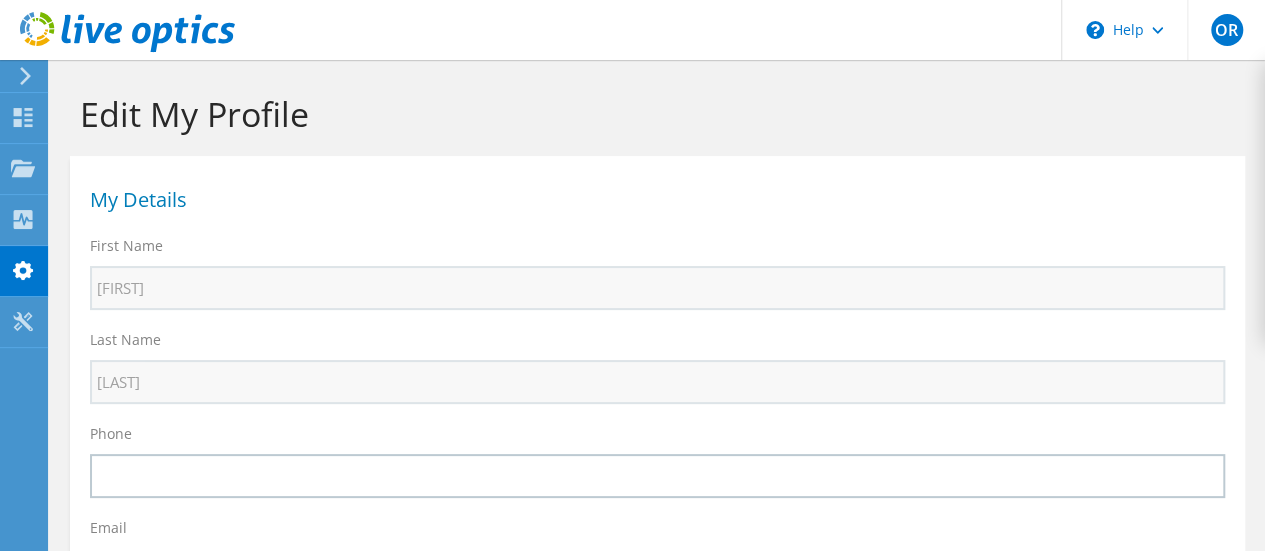 click 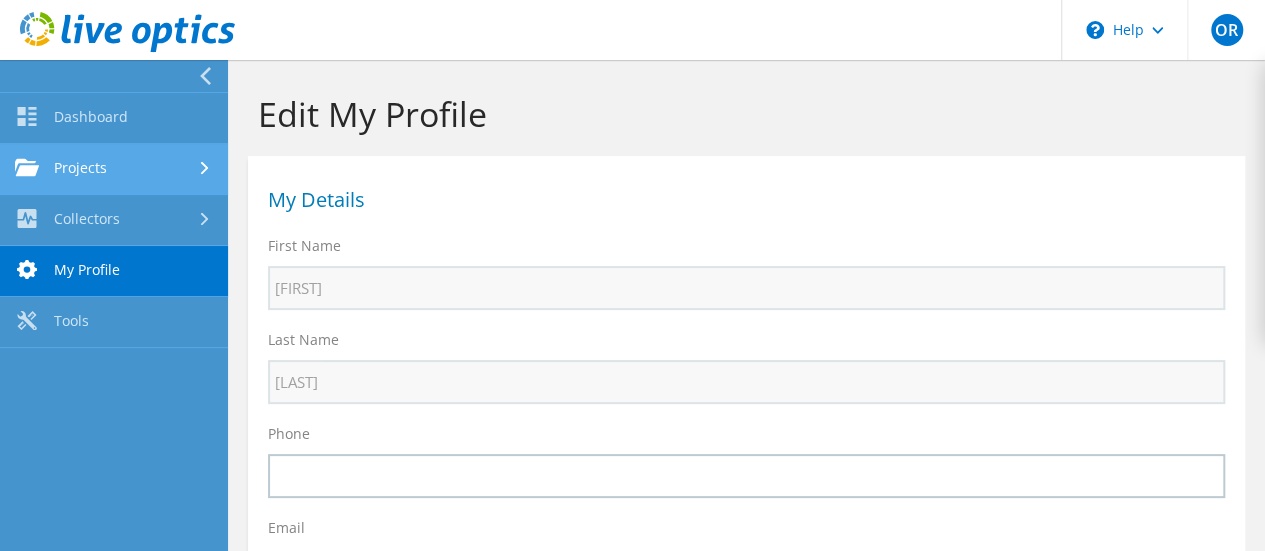 click on "Projects" at bounding box center [114, 169] 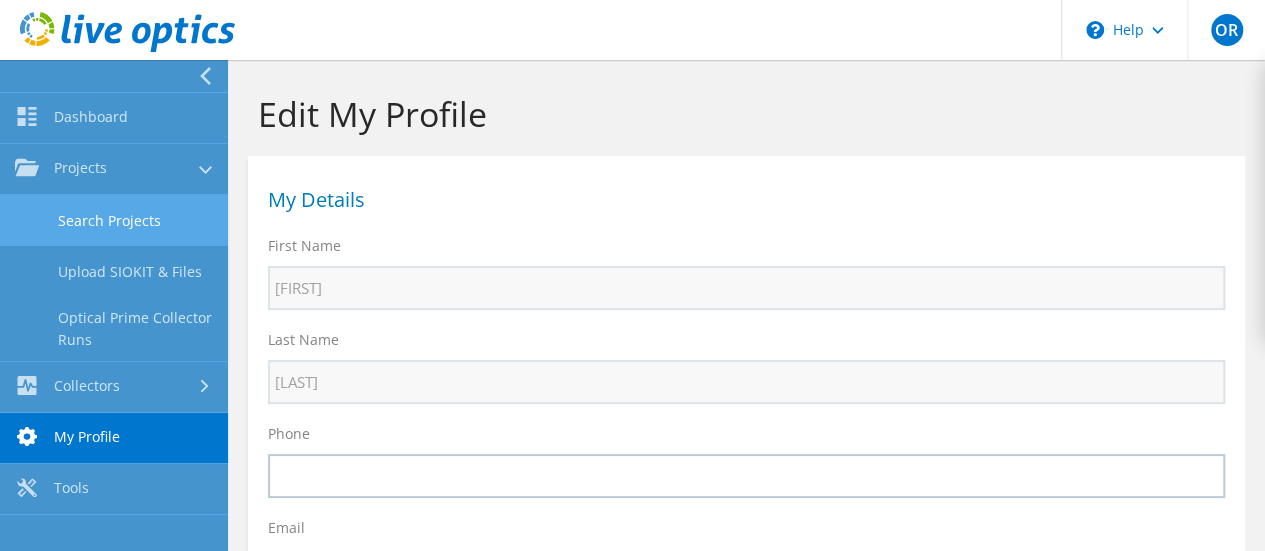 click on "Search Projects" at bounding box center [114, 220] 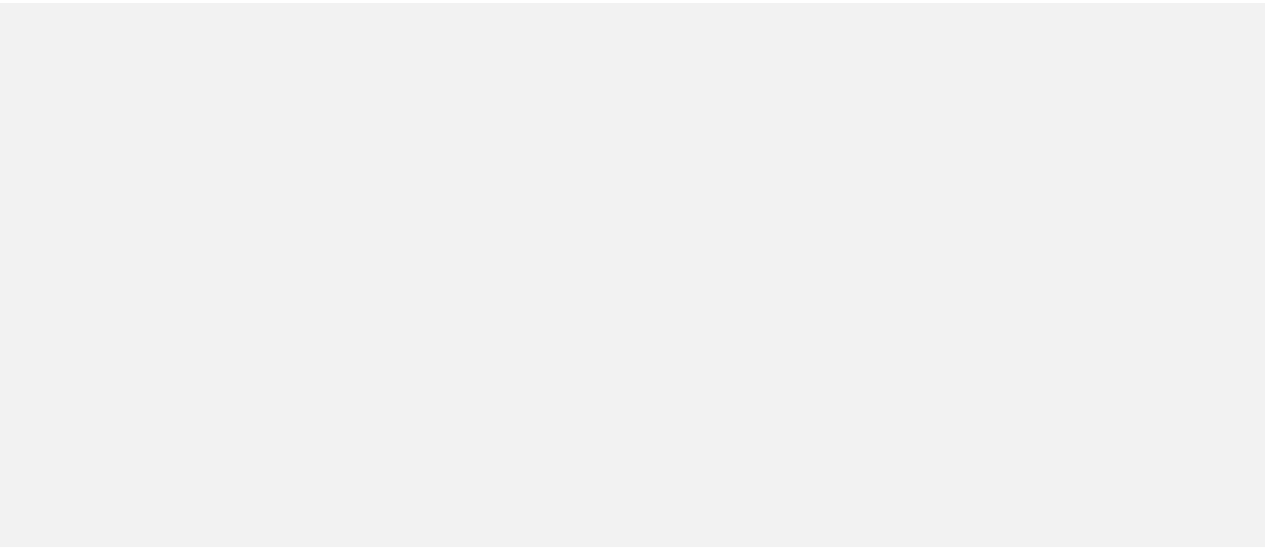 scroll, scrollTop: 0, scrollLeft: 0, axis: both 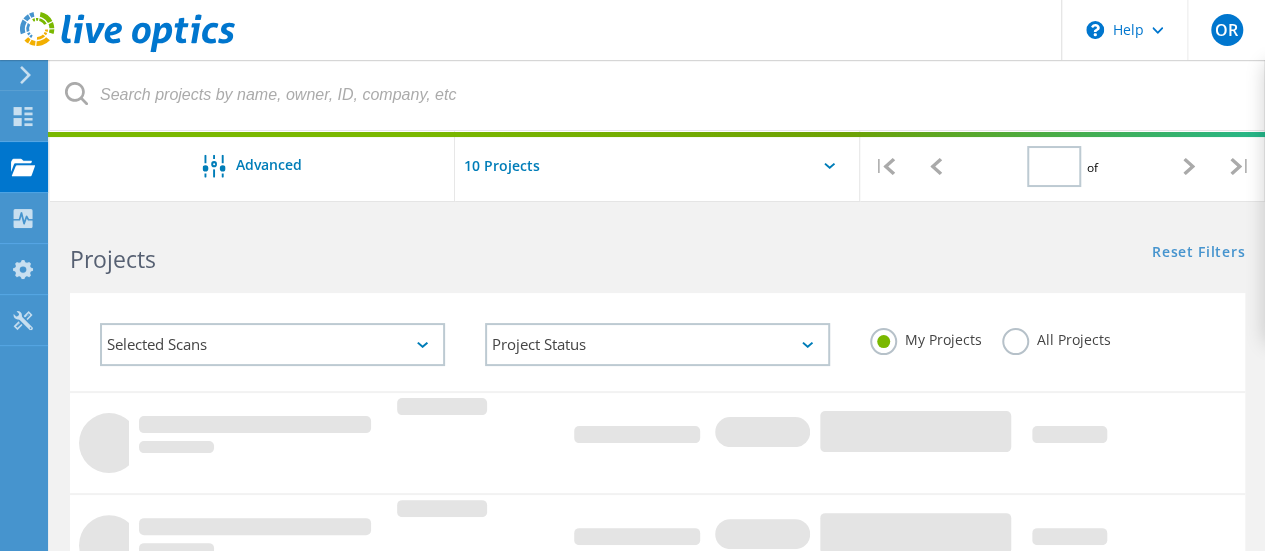 type on "1" 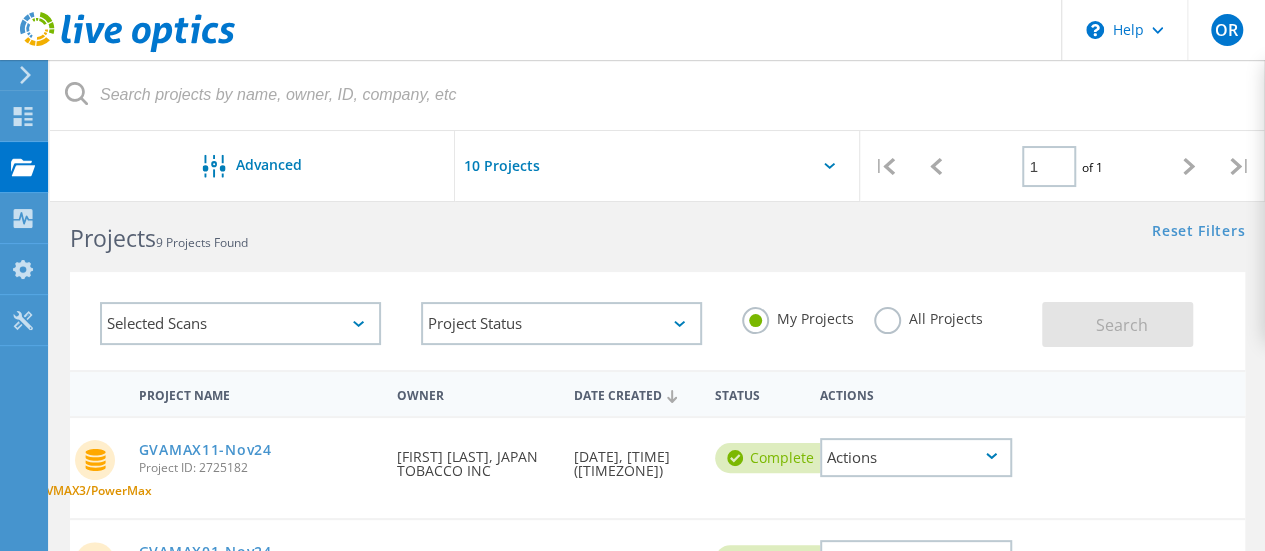 scroll, scrollTop: 0, scrollLeft: 0, axis: both 